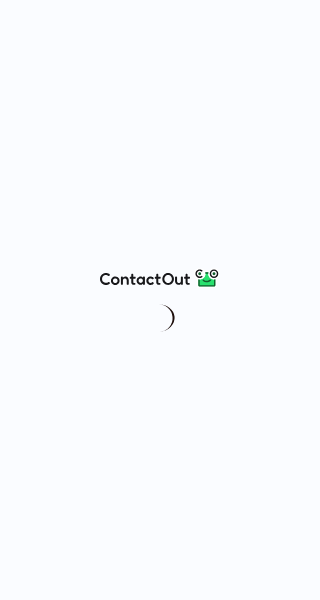scroll, scrollTop: 0, scrollLeft: 0, axis: both 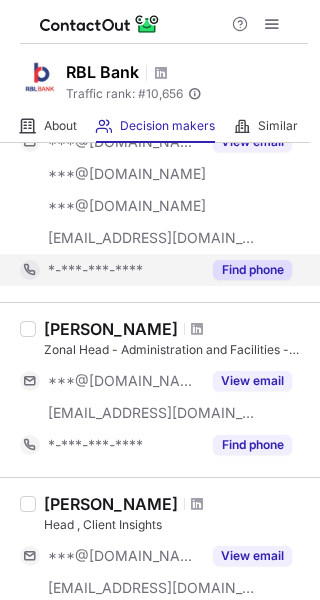 click on "Find phone" at bounding box center (252, 270) 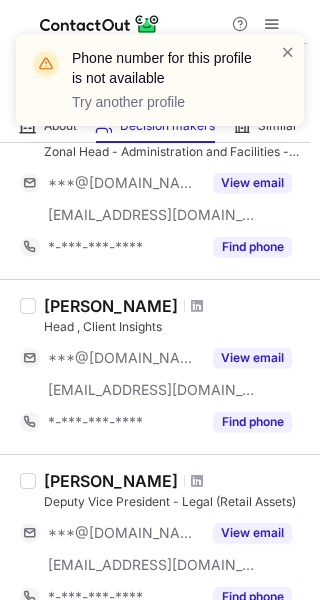 scroll, scrollTop: 301, scrollLeft: 0, axis: vertical 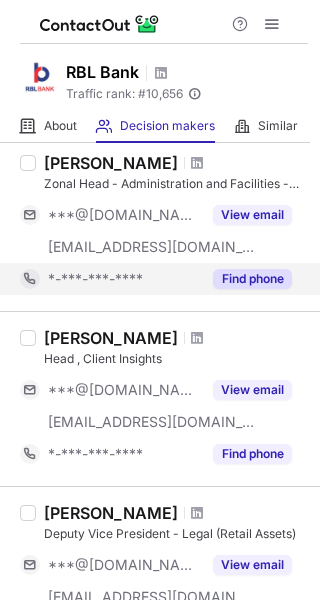 click on "Find phone" at bounding box center [252, 279] 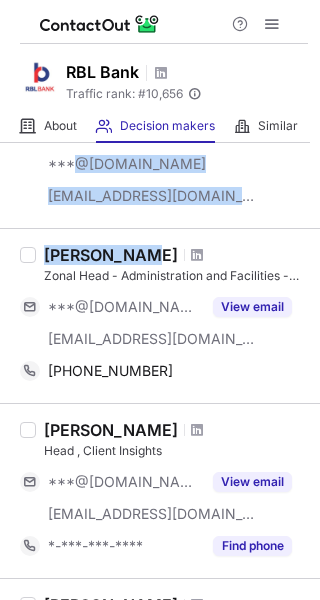drag, startPoint x: 125, startPoint y: 161, endPoint x: 74, endPoint y: 161, distance: 51 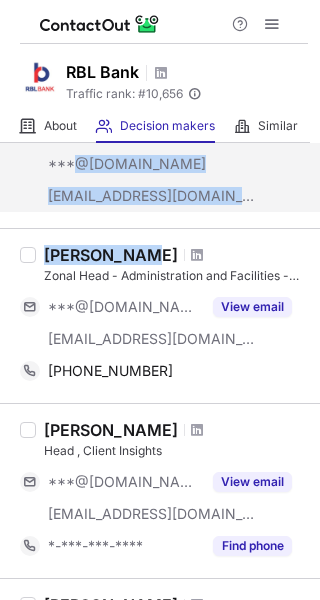 scroll, scrollTop: 203, scrollLeft: 0, axis: vertical 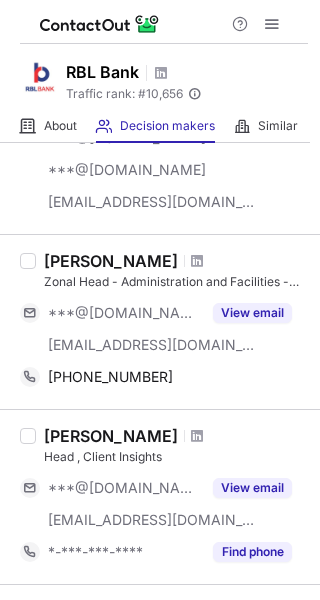 click on "Zonal Head - Administration and Facilities - South" at bounding box center (176, 282) 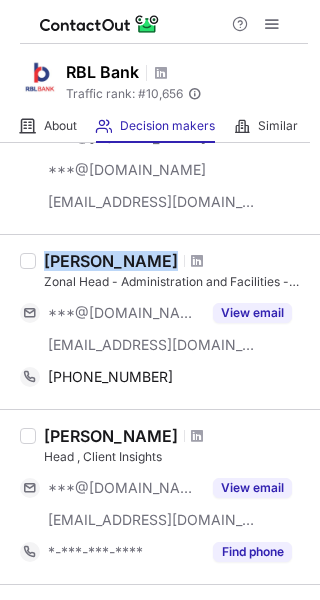 drag, startPoint x: 127, startPoint y: 262, endPoint x: 41, endPoint y: 261, distance: 86.00581 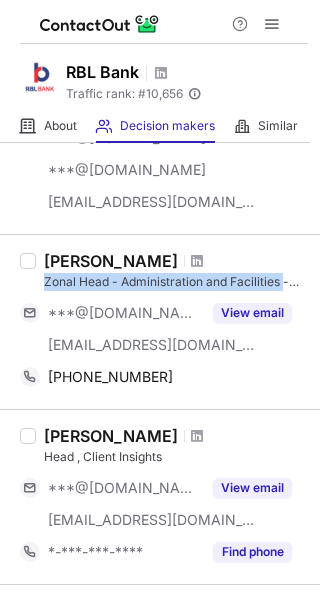 drag, startPoint x: 43, startPoint y: 282, endPoint x: 285, endPoint y: 280, distance: 242.00827 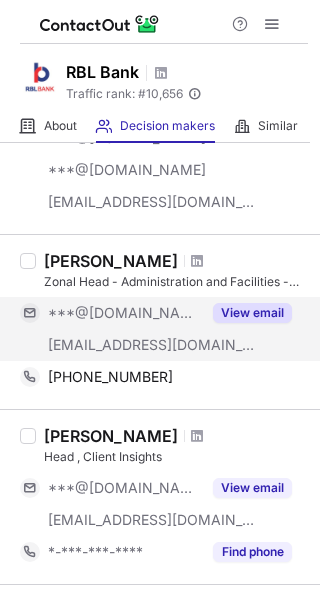 click on "[EMAIL_ADDRESS][DOMAIN_NAME]" at bounding box center (152, 345) 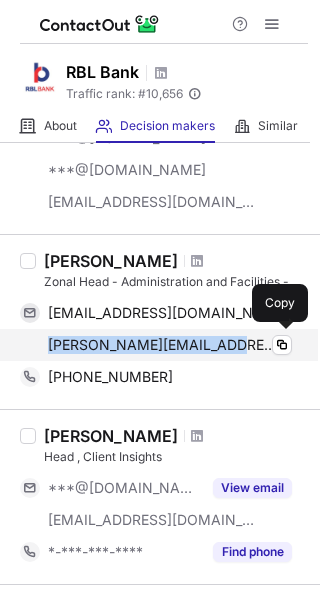 drag, startPoint x: 44, startPoint y: 345, endPoint x: 207, endPoint y: 347, distance: 163.01227 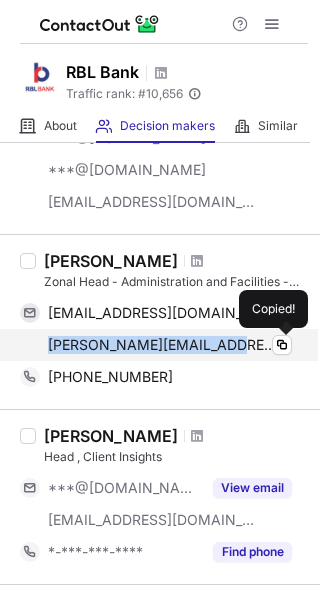 copy on "[PERSON_NAME][EMAIL_ADDRESS][PERSON_NAME][DOMAIN_NAME]" 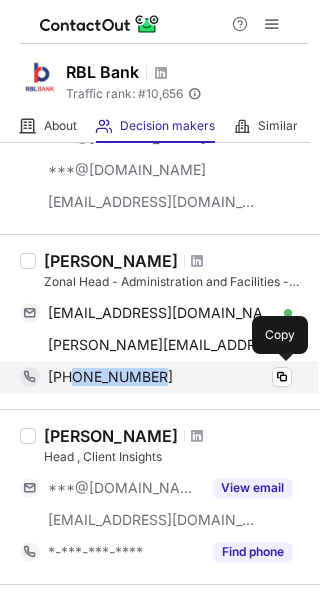drag, startPoint x: 161, startPoint y: 376, endPoint x: 74, endPoint y: 385, distance: 87.46428 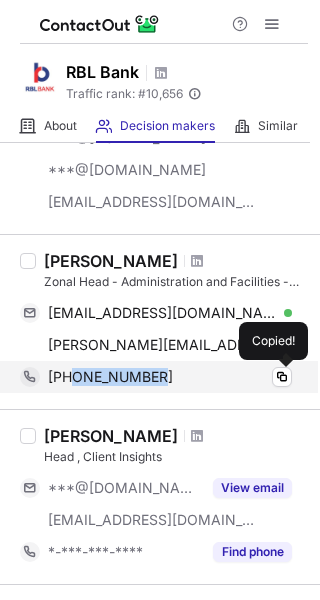 copy on "9846399958" 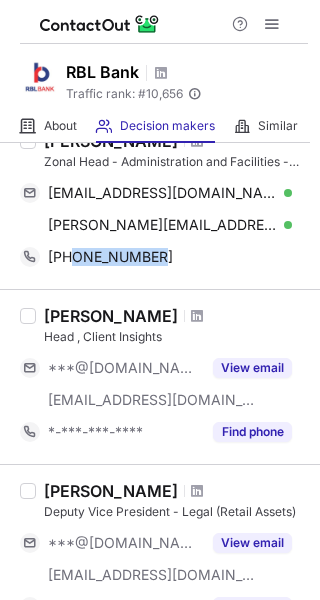 scroll, scrollTop: 370, scrollLeft: 0, axis: vertical 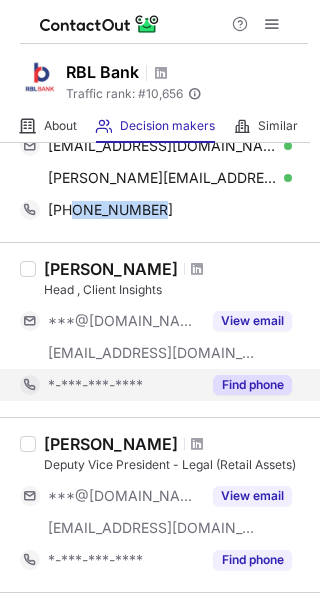 click on "Find phone" at bounding box center (252, 385) 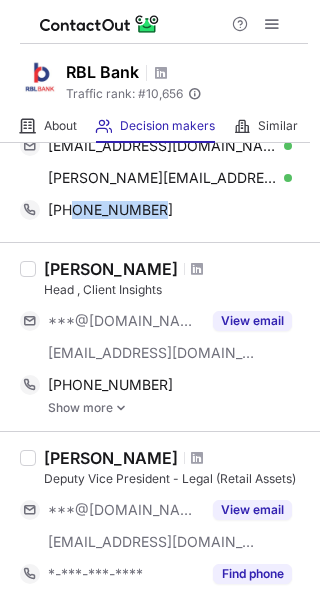 drag, startPoint x: 48, startPoint y: 269, endPoint x: 186, endPoint y: 271, distance: 138.0145 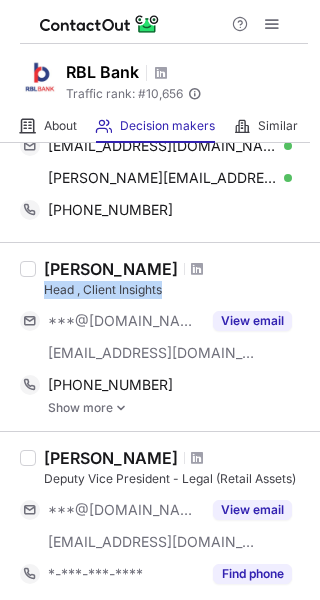 drag, startPoint x: 43, startPoint y: 292, endPoint x: 166, endPoint y: 292, distance: 123 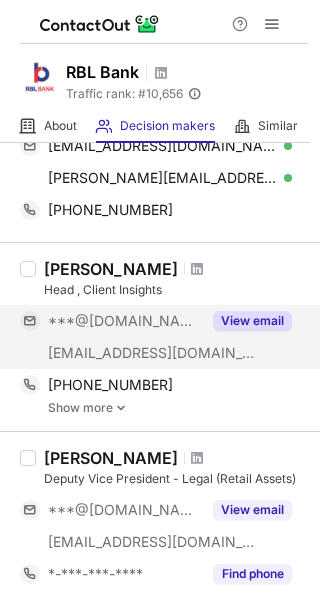 click on "[EMAIL_ADDRESS][DOMAIN_NAME]" at bounding box center (152, 353) 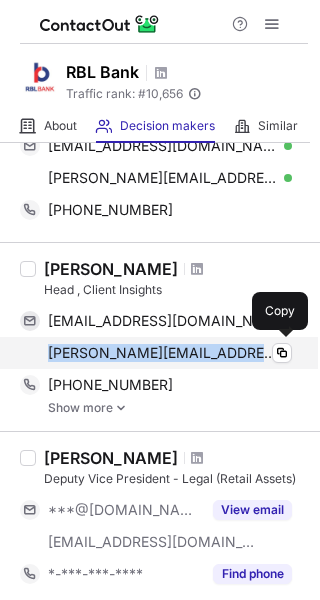 drag, startPoint x: 49, startPoint y: 356, endPoint x: 264, endPoint y: 358, distance: 215.00931 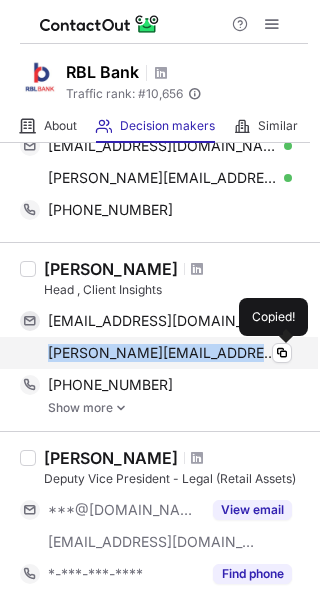copy on "[PERSON_NAME][EMAIL_ADDRESS][DOMAIN_NAME]" 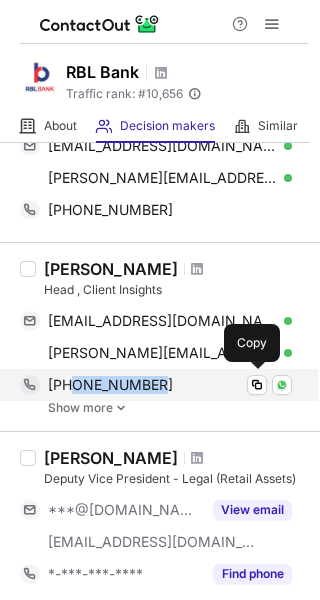 drag, startPoint x: 167, startPoint y: 385, endPoint x: 74, endPoint y: 388, distance: 93.04838 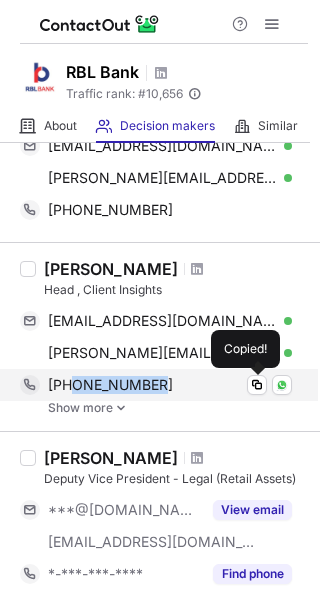 copy on "9987076954" 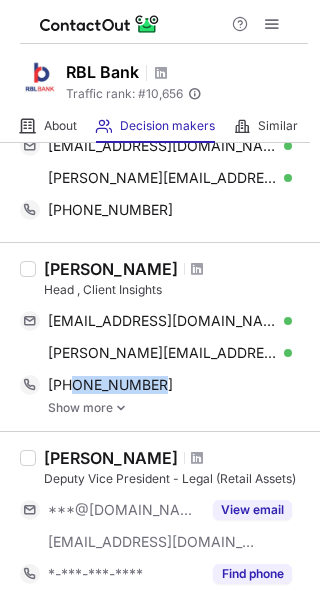scroll, scrollTop: 537, scrollLeft: 0, axis: vertical 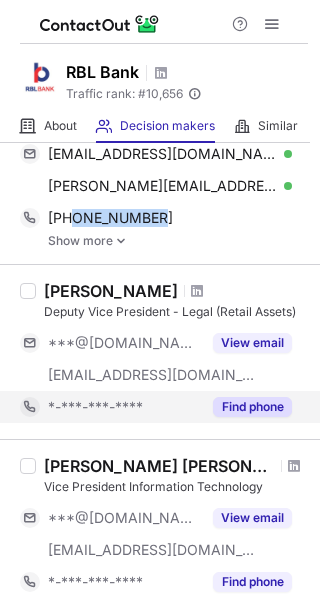 click on "Find phone" at bounding box center (252, 407) 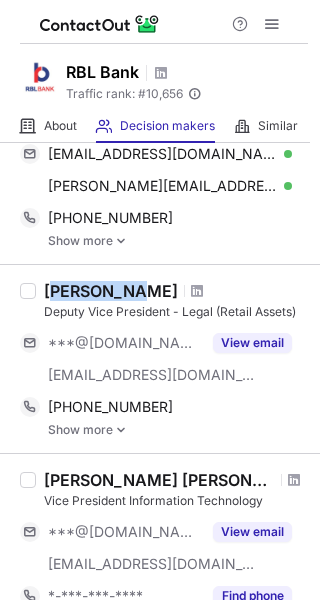 drag, startPoint x: 50, startPoint y: 291, endPoint x: 140, endPoint y: 293, distance: 90.02222 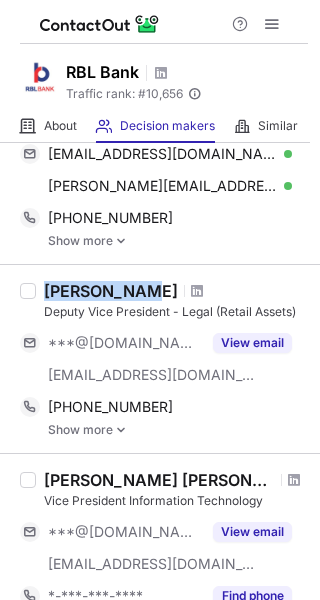 drag, startPoint x: 45, startPoint y: 297, endPoint x: 147, endPoint y: 297, distance: 102 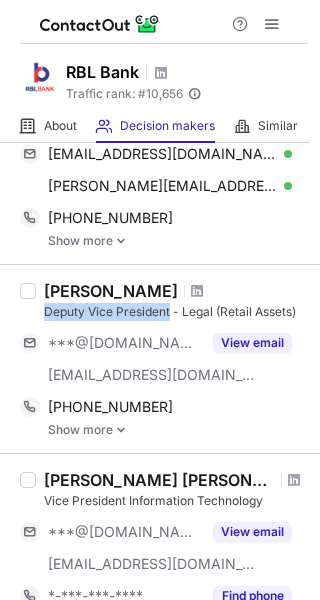 drag, startPoint x: 45, startPoint y: 311, endPoint x: 172, endPoint y: 317, distance: 127.141655 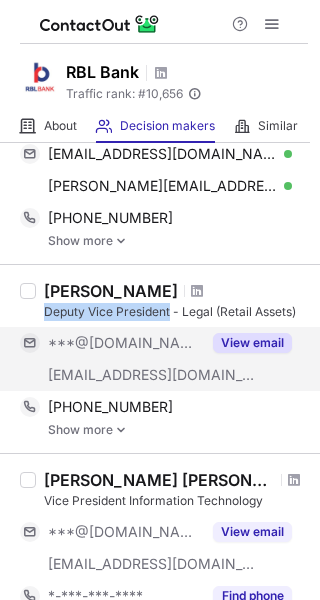 copy on "Deputy Vice President" 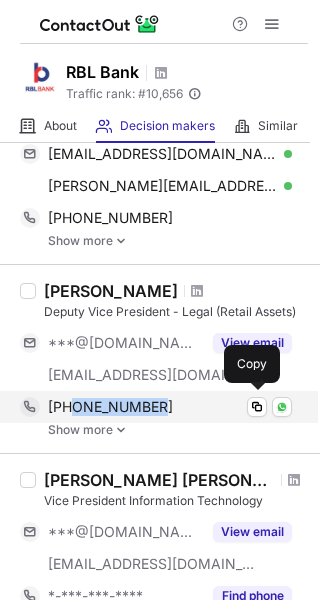 drag, startPoint x: 164, startPoint y: 405, endPoint x: 69, endPoint y: 409, distance: 95.084175 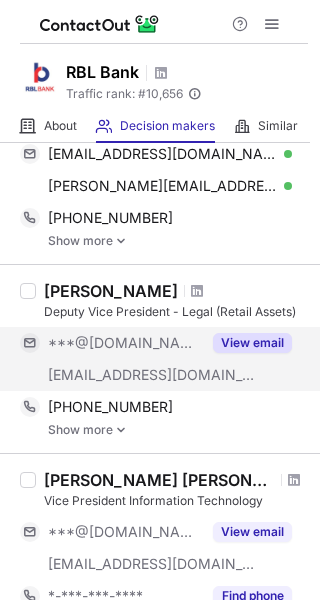 click on "[EMAIL_ADDRESS][DOMAIN_NAME]" at bounding box center [152, 375] 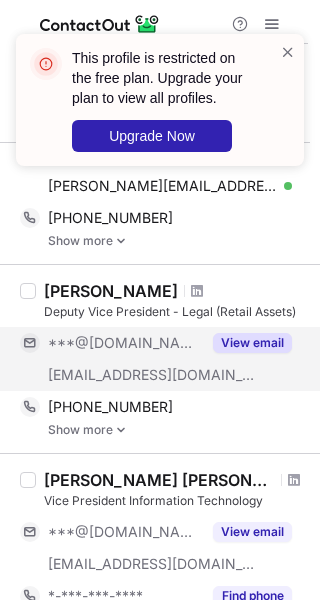 click on "[EMAIL_ADDRESS][DOMAIN_NAME]" at bounding box center [124, 375] 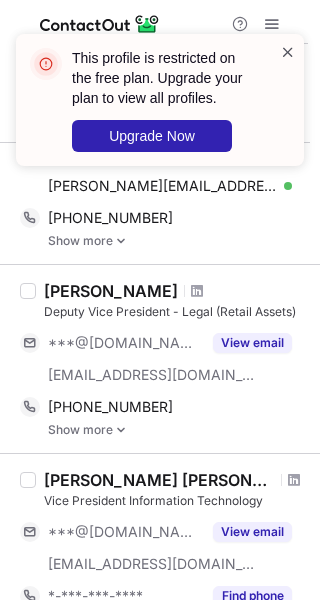 click at bounding box center (288, 52) 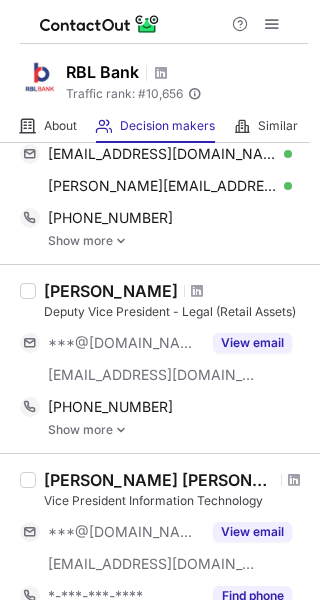 click at bounding box center [121, 430] 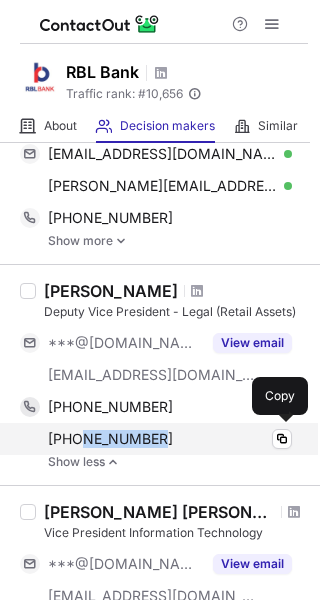 drag, startPoint x: 163, startPoint y: 437, endPoint x: 78, endPoint y: 437, distance: 85 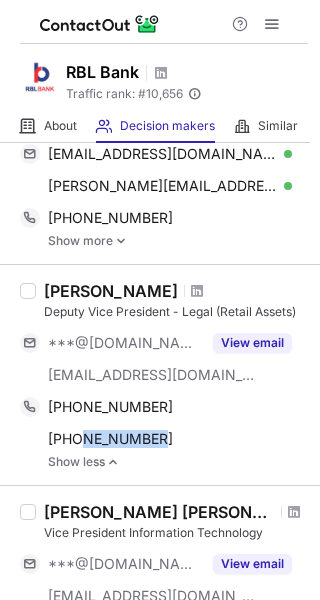 click at bounding box center [121, 241] 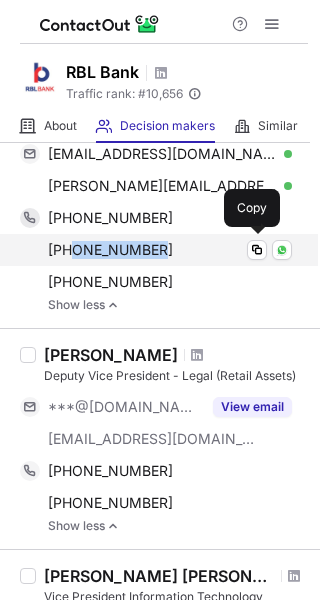 drag, startPoint x: 160, startPoint y: 247, endPoint x: 74, endPoint y: 253, distance: 86.209045 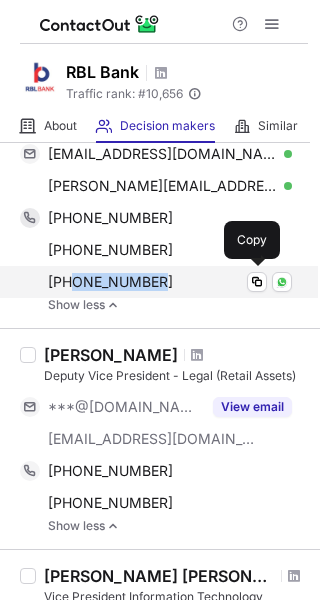 drag, startPoint x: 160, startPoint y: 276, endPoint x: 72, endPoint y: 286, distance: 88.56636 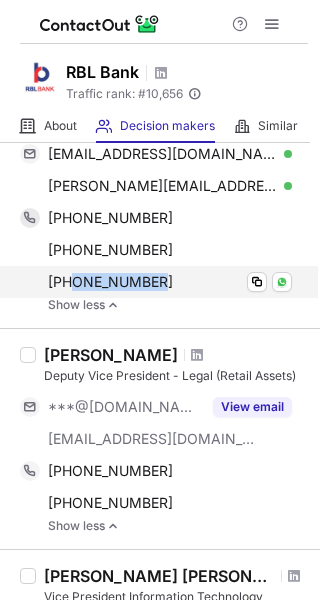 type 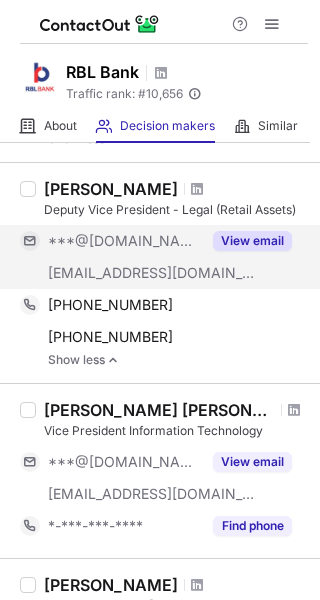 scroll, scrollTop: 870, scrollLeft: 0, axis: vertical 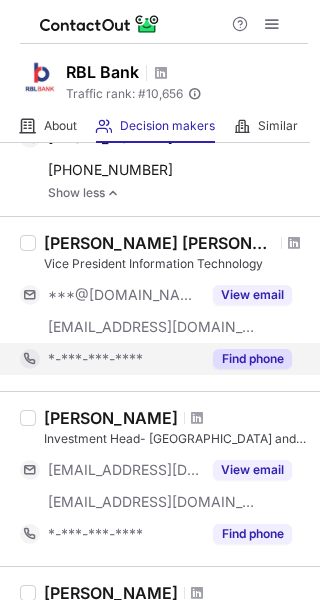 click on "Find phone" at bounding box center (252, 359) 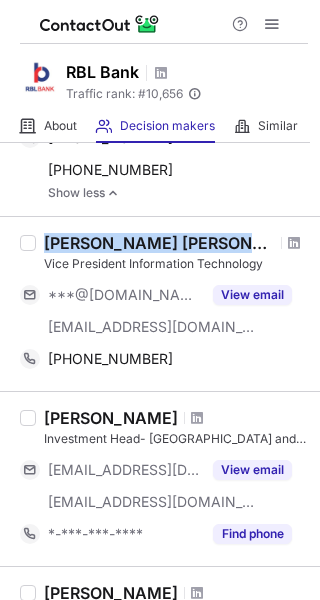 drag, startPoint x: 44, startPoint y: 240, endPoint x: 218, endPoint y: 241, distance: 174.00287 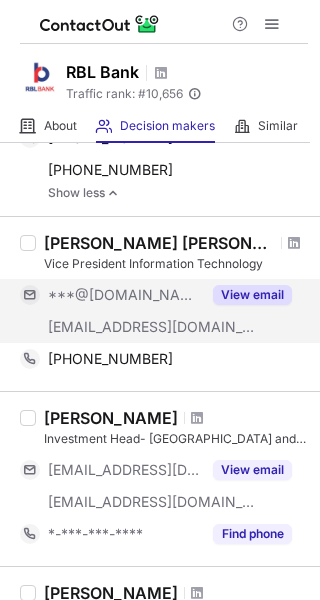 click on "[EMAIL_ADDRESS][DOMAIN_NAME]" at bounding box center [152, 327] 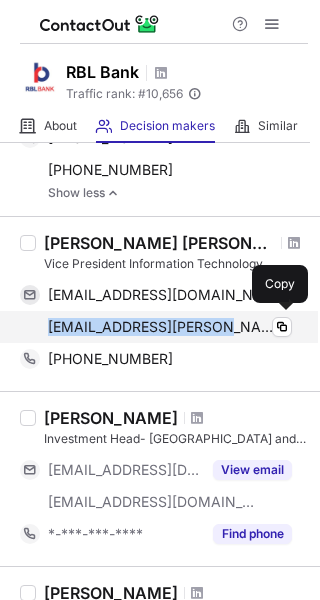 drag, startPoint x: 46, startPoint y: 327, endPoint x: 206, endPoint y: 335, distance: 160.19987 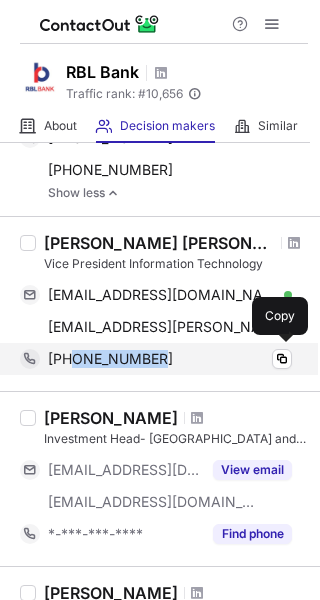 drag, startPoint x: 155, startPoint y: 357, endPoint x: 75, endPoint y: 359, distance: 80.024994 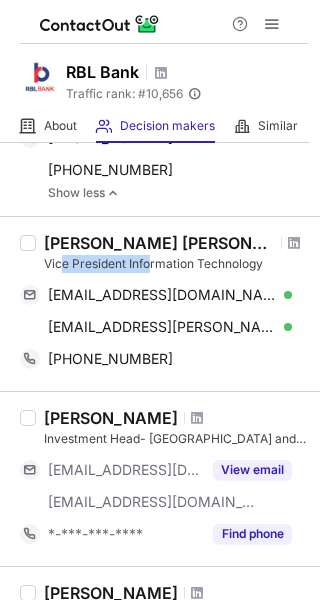 drag, startPoint x: 59, startPoint y: 265, endPoint x: 153, endPoint y: 270, distance: 94.13288 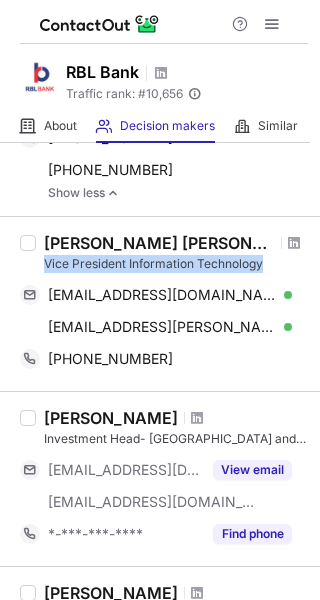 drag, startPoint x: 47, startPoint y: 264, endPoint x: 264, endPoint y: 266, distance: 217.00922 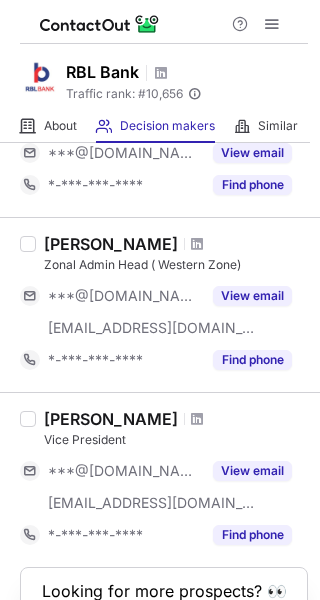 scroll, scrollTop: 1656, scrollLeft: 0, axis: vertical 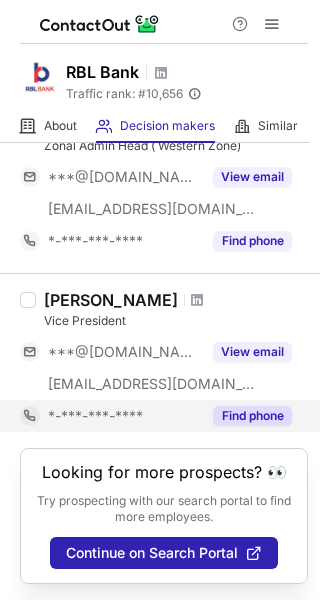 click on "Find phone" at bounding box center [252, 416] 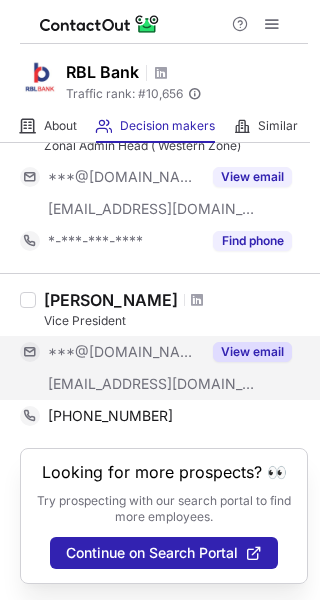 click on "[EMAIL_ADDRESS][DOMAIN_NAME]" at bounding box center (152, 384) 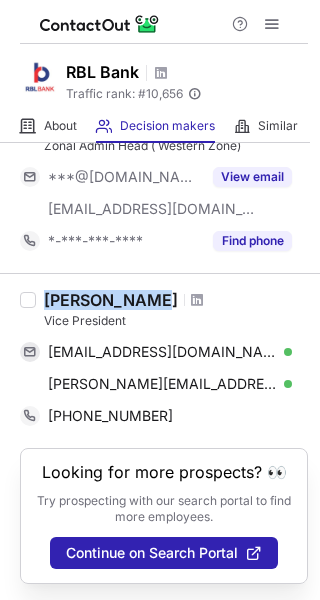 drag, startPoint x: 47, startPoint y: 296, endPoint x: 139, endPoint y: 298, distance: 92.021736 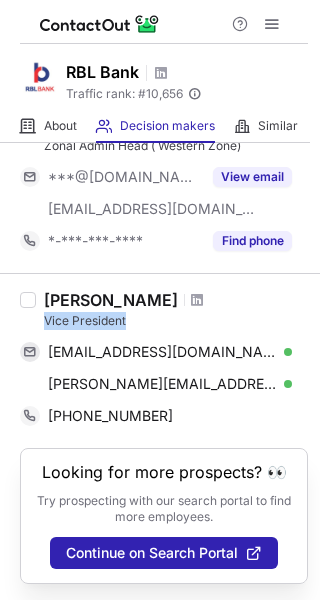 drag, startPoint x: 39, startPoint y: 322, endPoint x: 136, endPoint y: 322, distance: 97 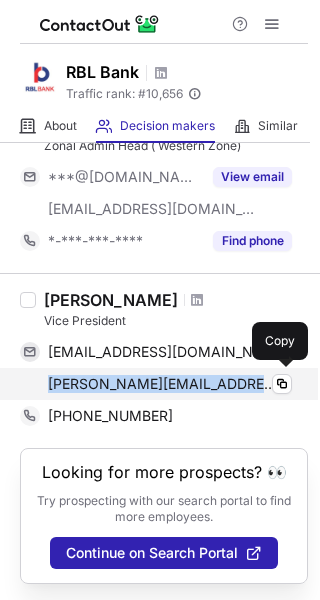 drag, startPoint x: 45, startPoint y: 384, endPoint x: 237, endPoint y: 392, distance: 192.1666 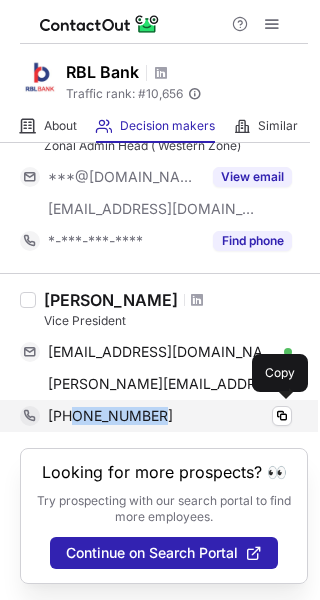 drag, startPoint x: 163, startPoint y: 414, endPoint x: 73, endPoint y: 422, distance: 90.35486 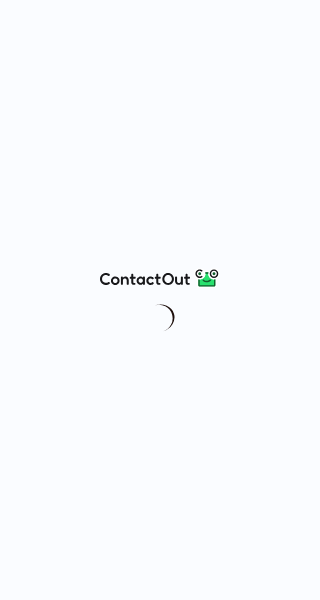 scroll, scrollTop: 0, scrollLeft: 0, axis: both 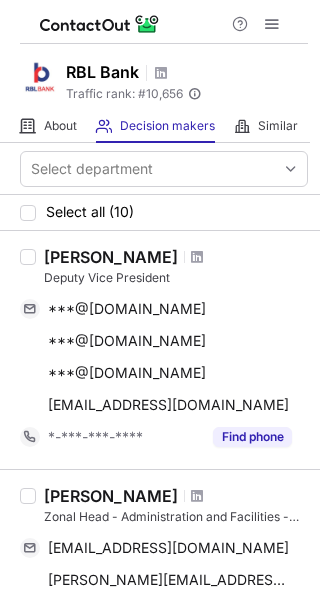 drag, startPoint x: 45, startPoint y: 257, endPoint x: 237, endPoint y: 265, distance: 192.1666 